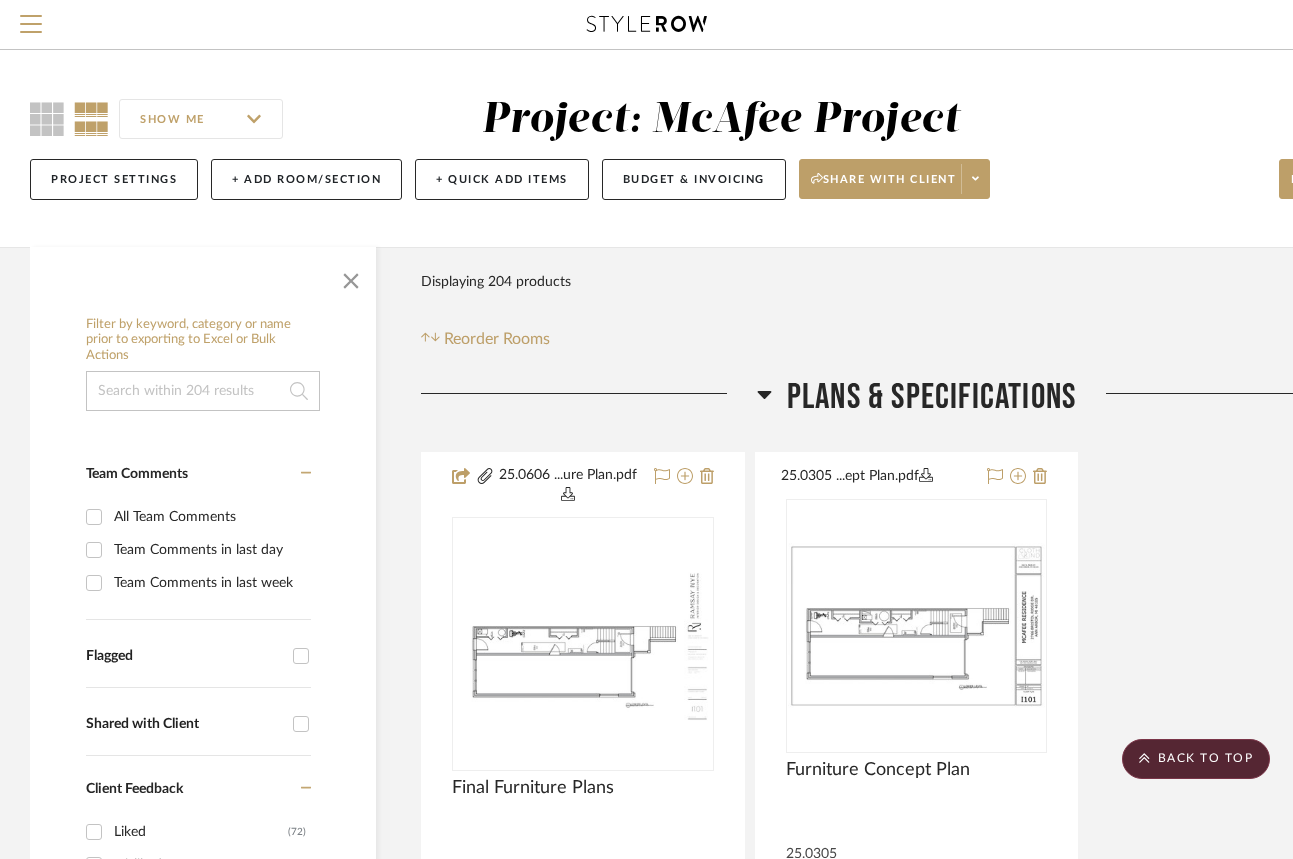 scroll, scrollTop: 20142, scrollLeft: 0, axis: vertical 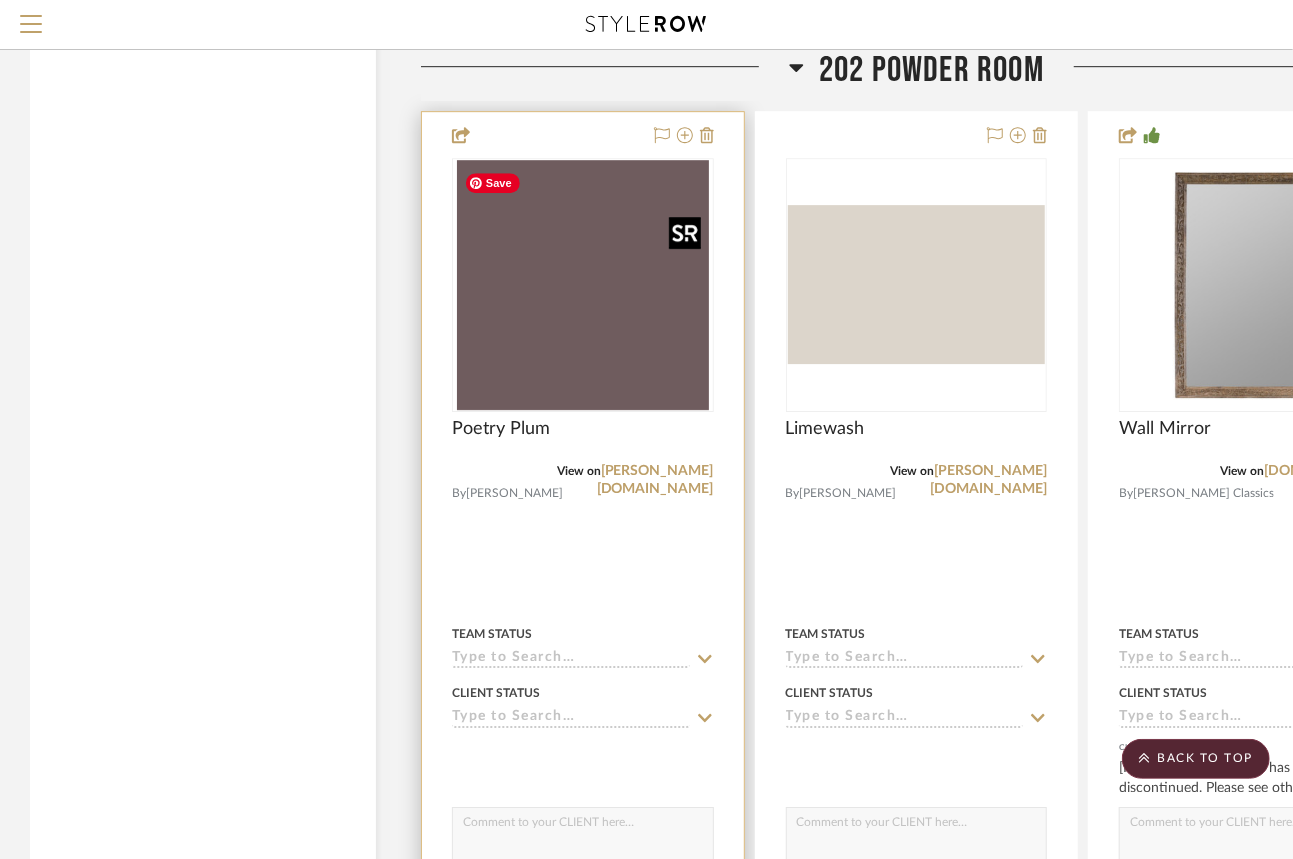 click at bounding box center (583, 285) 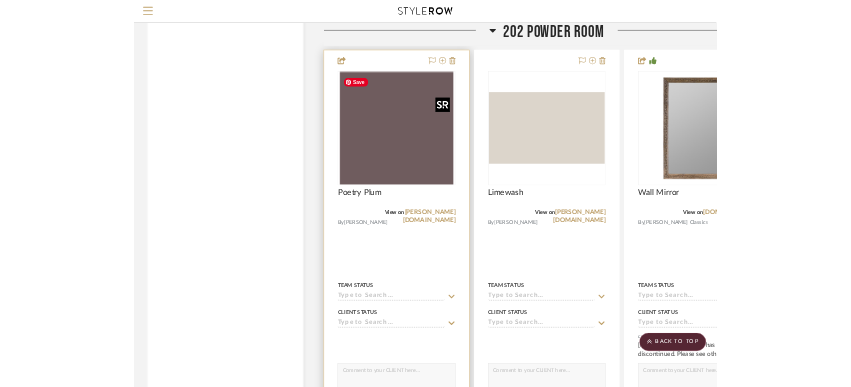 scroll, scrollTop: 0, scrollLeft: 0, axis: both 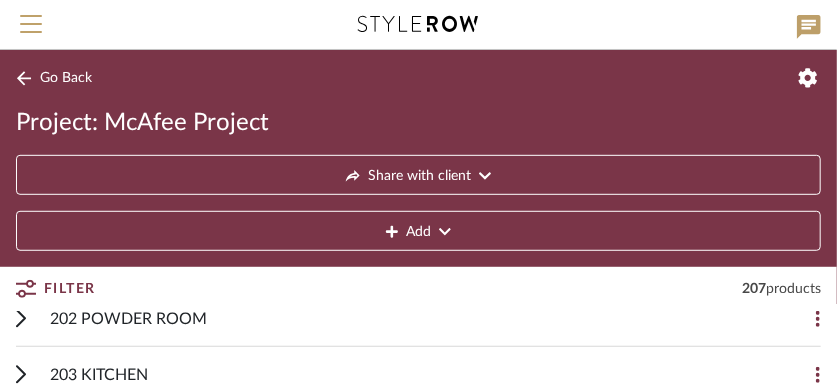 click 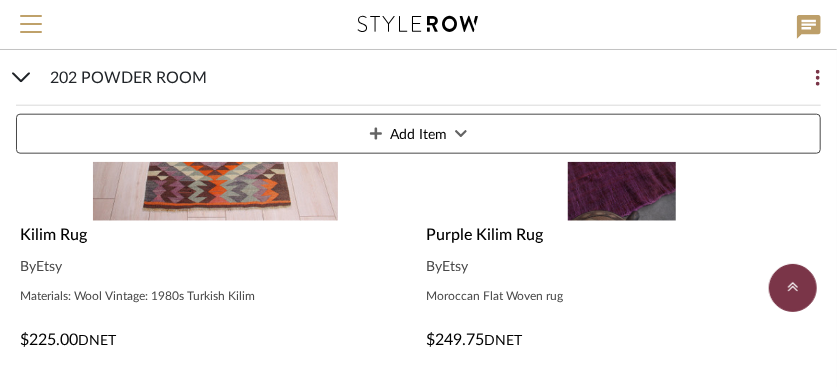 scroll, scrollTop: 700, scrollLeft: 0, axis: vertical 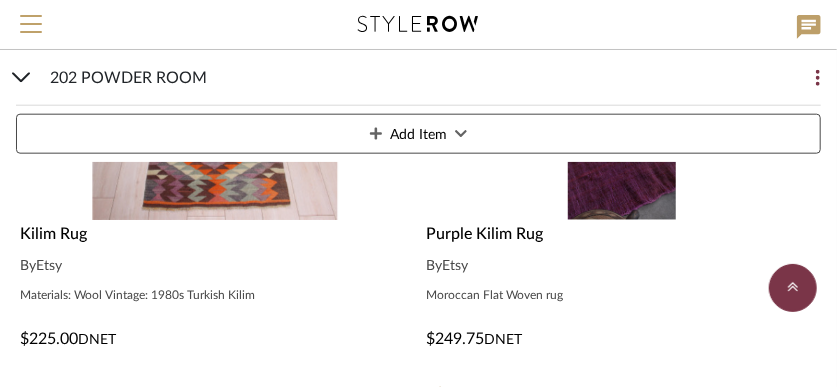 click on "Search by brands, products, categories, colors, or styles Hello, Kris All Projects Library Inspiration Upload History Chrome Web Clipper  Support  Go Back Project: McAfee Project    Share with client Add Filter  207  products Filter by keyword, category or name prior to exporting to Excel or Bulk Actions Team Comments All Team Comments Team Comments in last day Team Comments in last week Flagged Shared with Client Client Feedback Liked  (72)  Disliked  (12)  No Feedback  (35)  Client Comments All Client Comments Client Comments in last day Client Comments in last week Added To PO Category  Seating   (21)   Tables   (21)   Storage   (7)   Beds    (3)   Rugs   (41)   Accessories    (19)   Bedding   (17)   Bath   (16)   Art   (12)   Mirrors   (12)   Lighting   (11)   Paint   (3)   Uncategorized   (2)   Tile & Stone   (1)  Brand Aloka  (5)  Anatolia Tile  (1)  Anchal  (1)  Anthropologie  (8)  Article  (2)  Bed Threads  (1)  Build.com  (5)  CB2  (3)  Charlie Sprout  (1)  Chelsea Home  (1)  Color Code:  (1)" at bounding box center (418, -507) 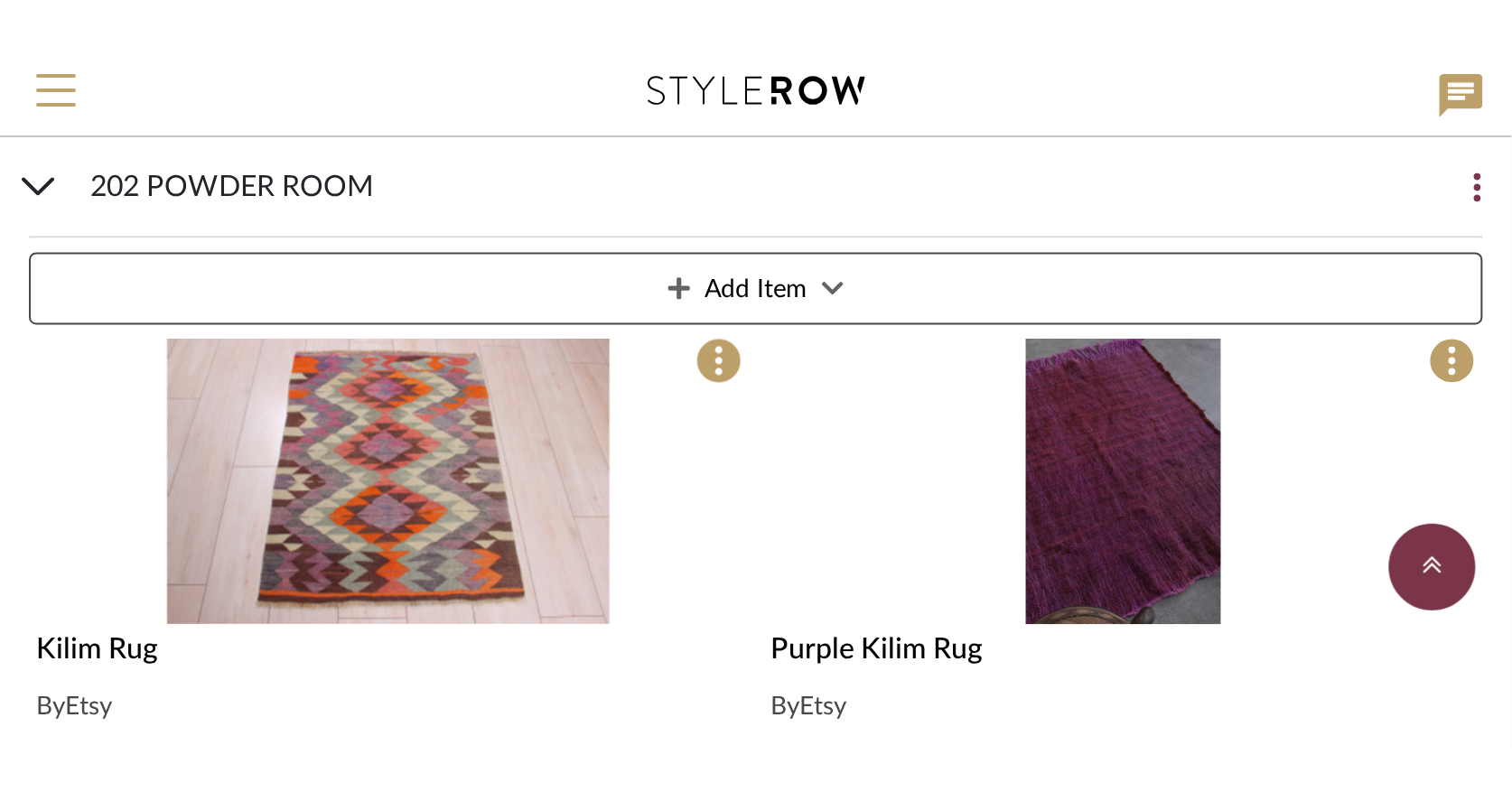 scroll, scrollTop: 632, scrollLeft: 0, axis: vertical 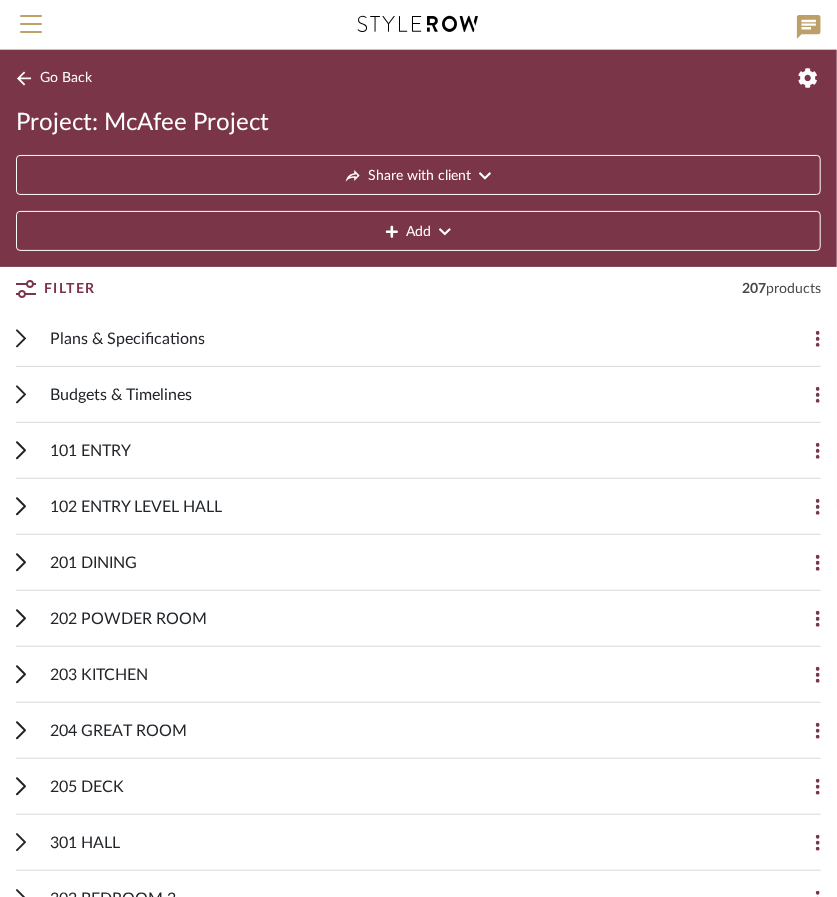 click 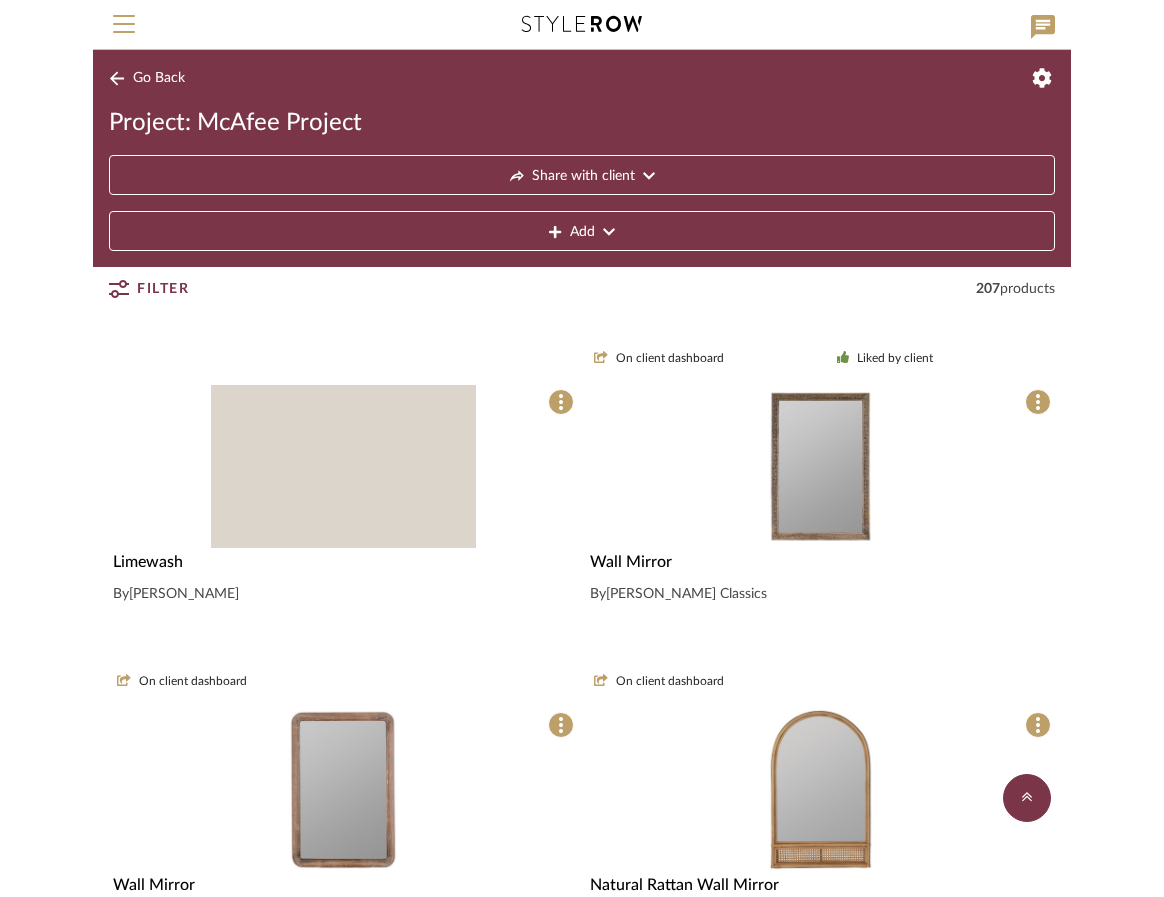 scroll, scrollTop: 736, scrollLeft: 0, axis: vertical 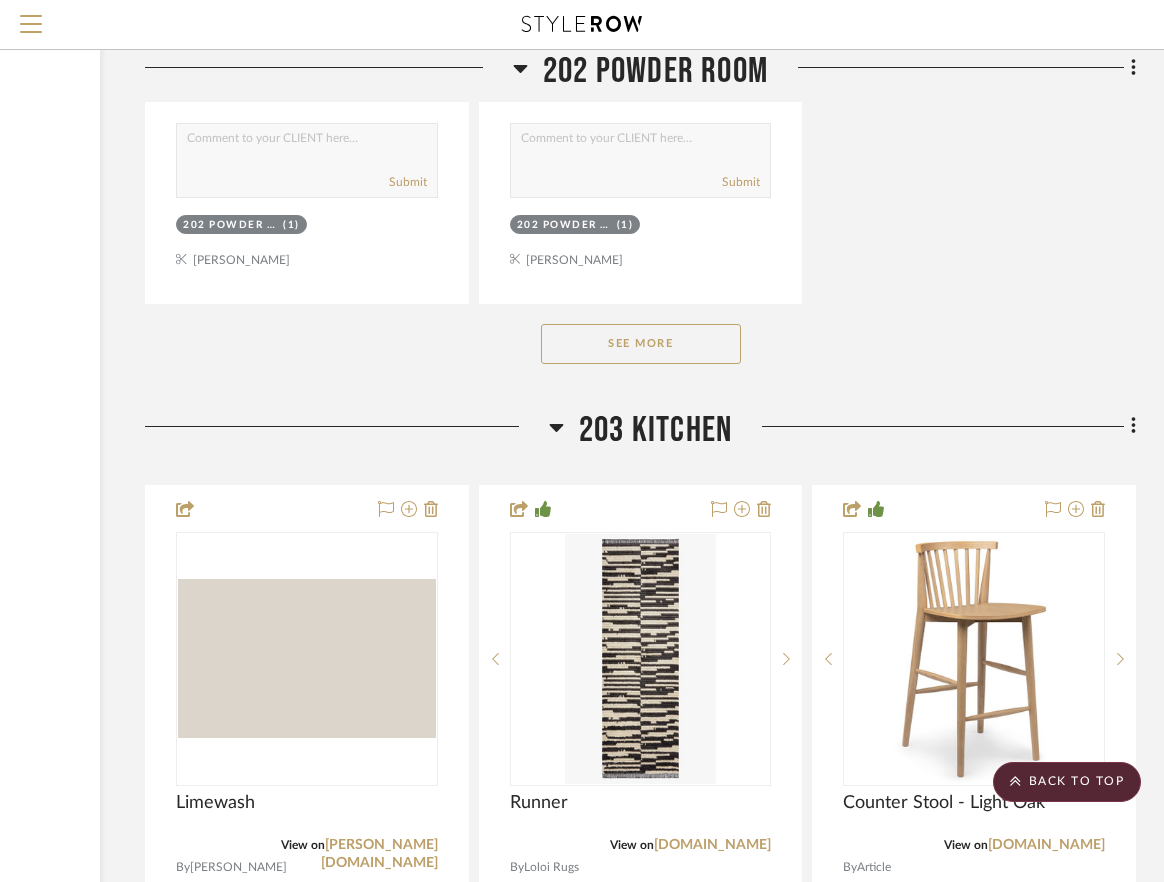 click on "See More" 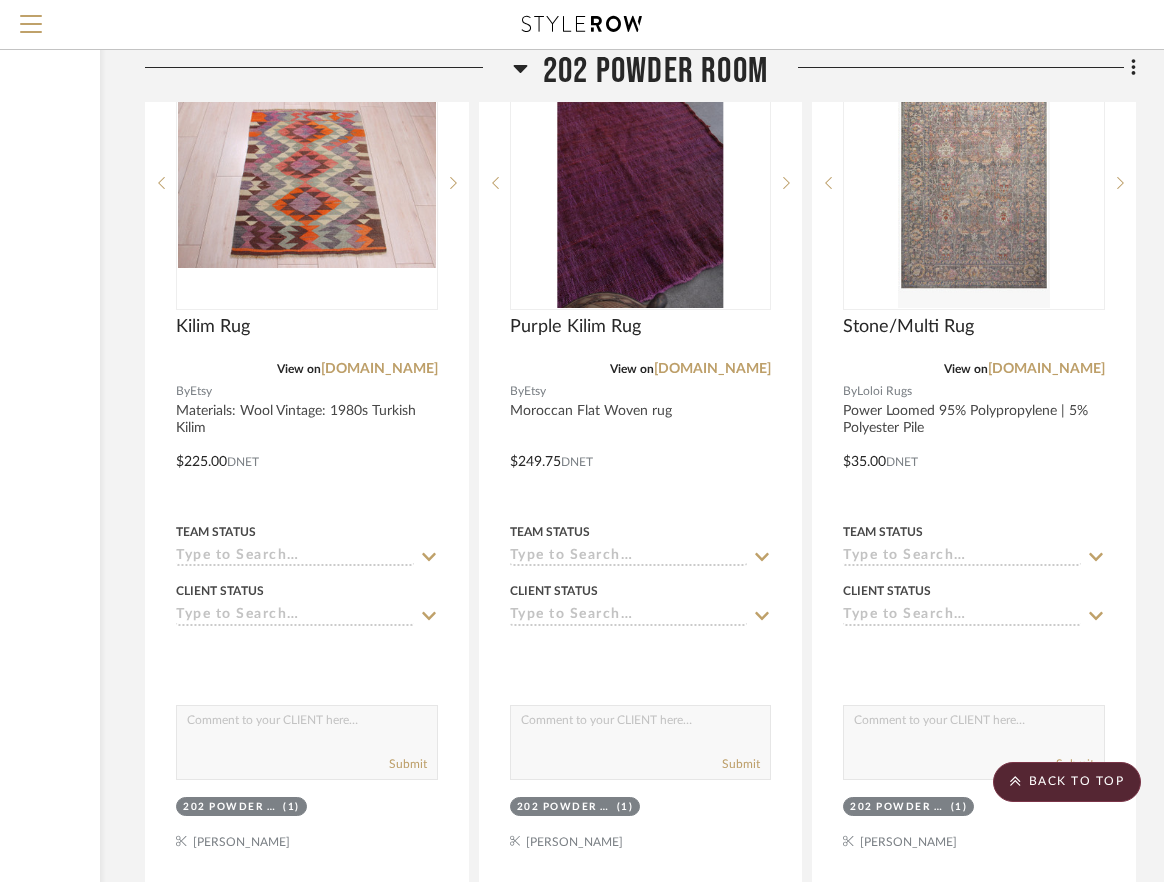 scroll, scrollTop: 7100, scrollLeft: 276, axis: both 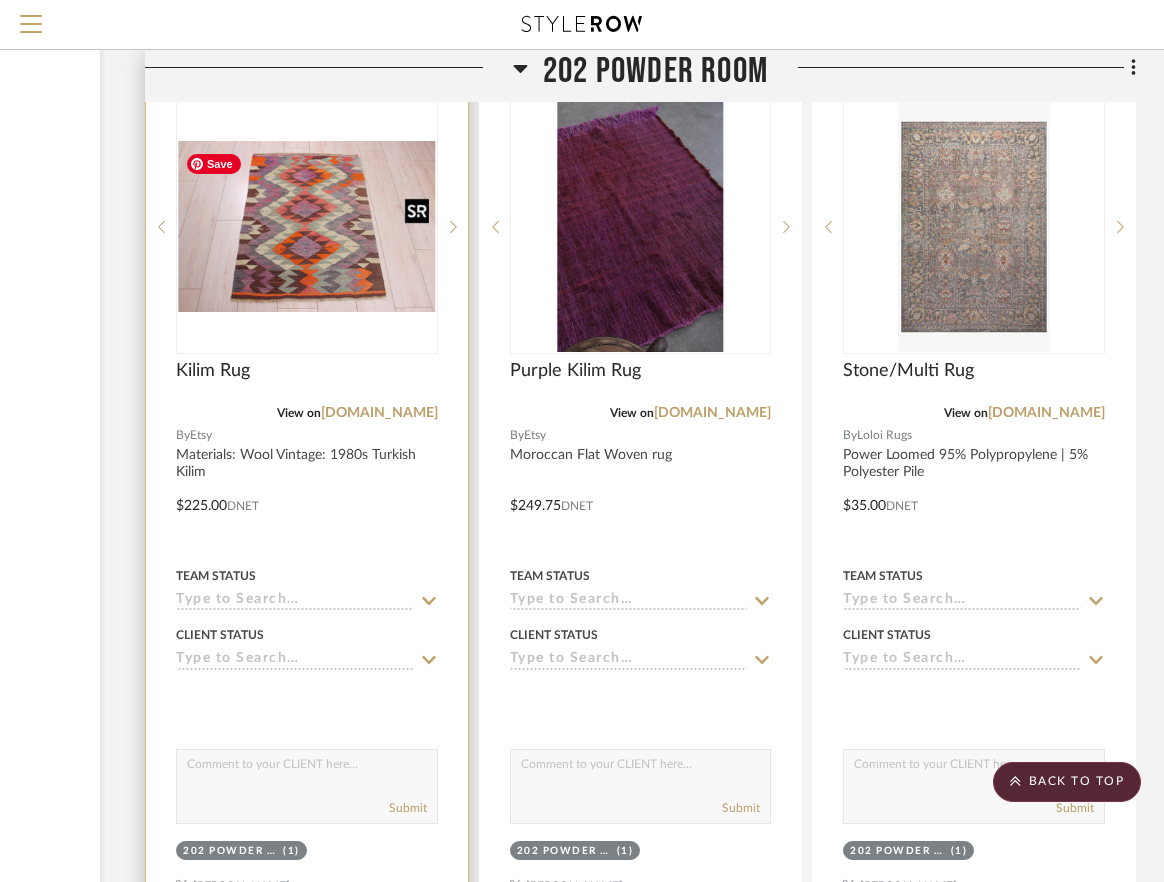 type 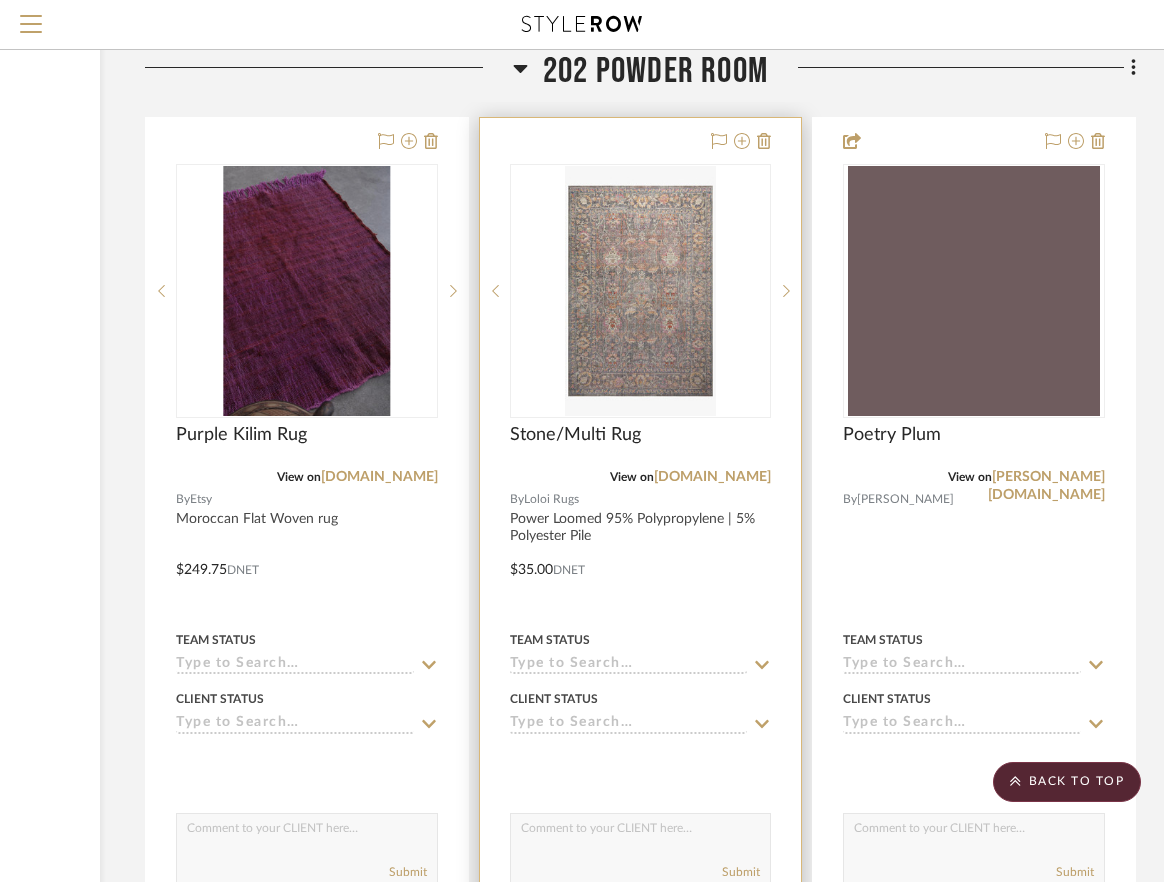 scroll, scrollTop: 6827, scrollLeft: 276, axis: both 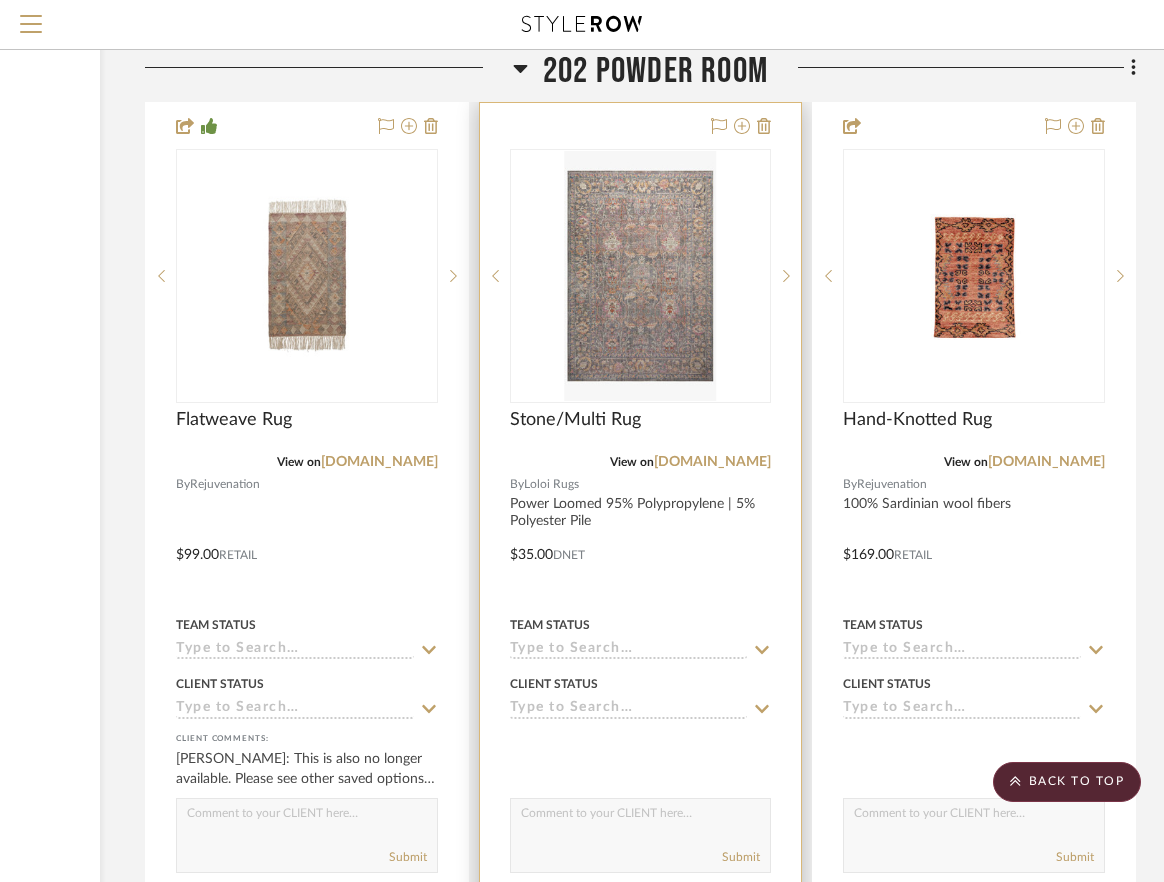 click at bounding box center (641, 540) 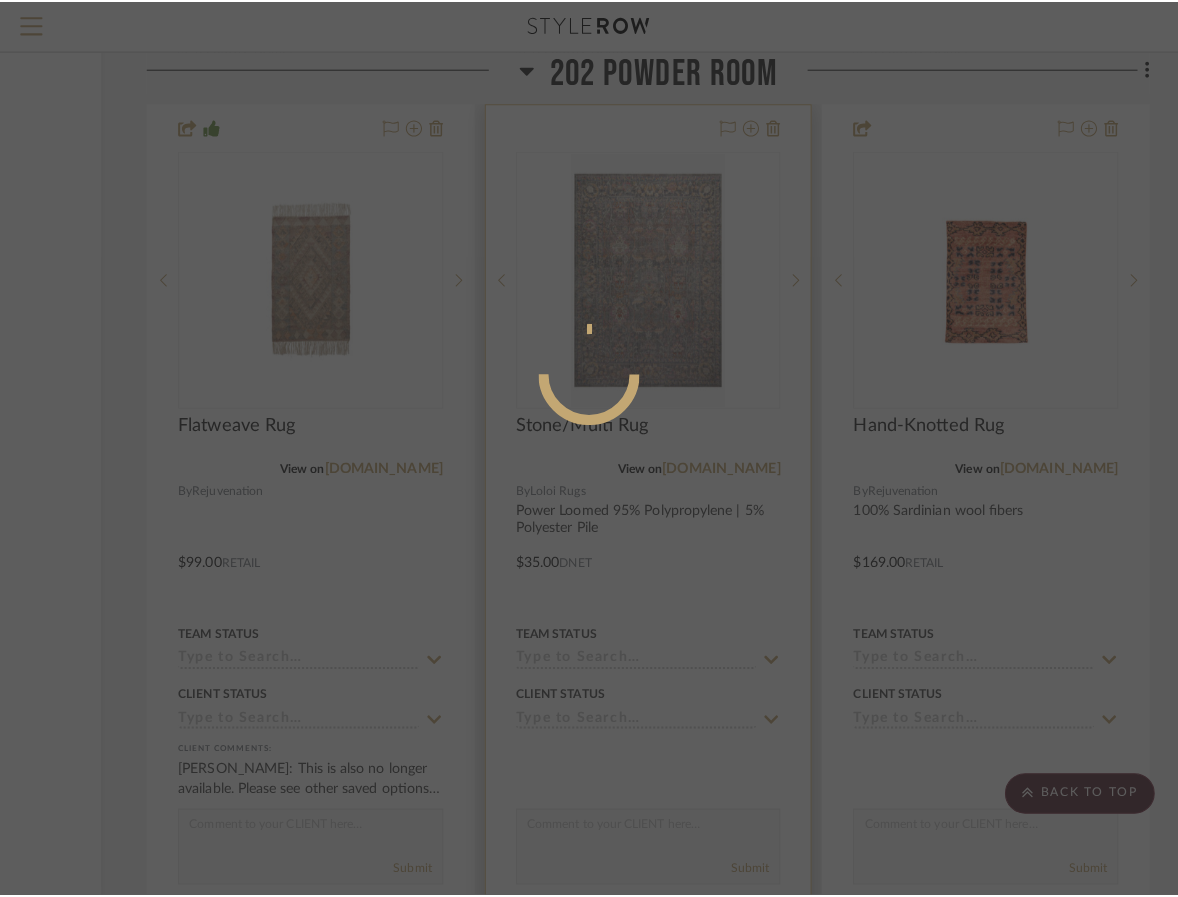 scroll, scrollTop: 0, scrollLeft: 0, axis: both 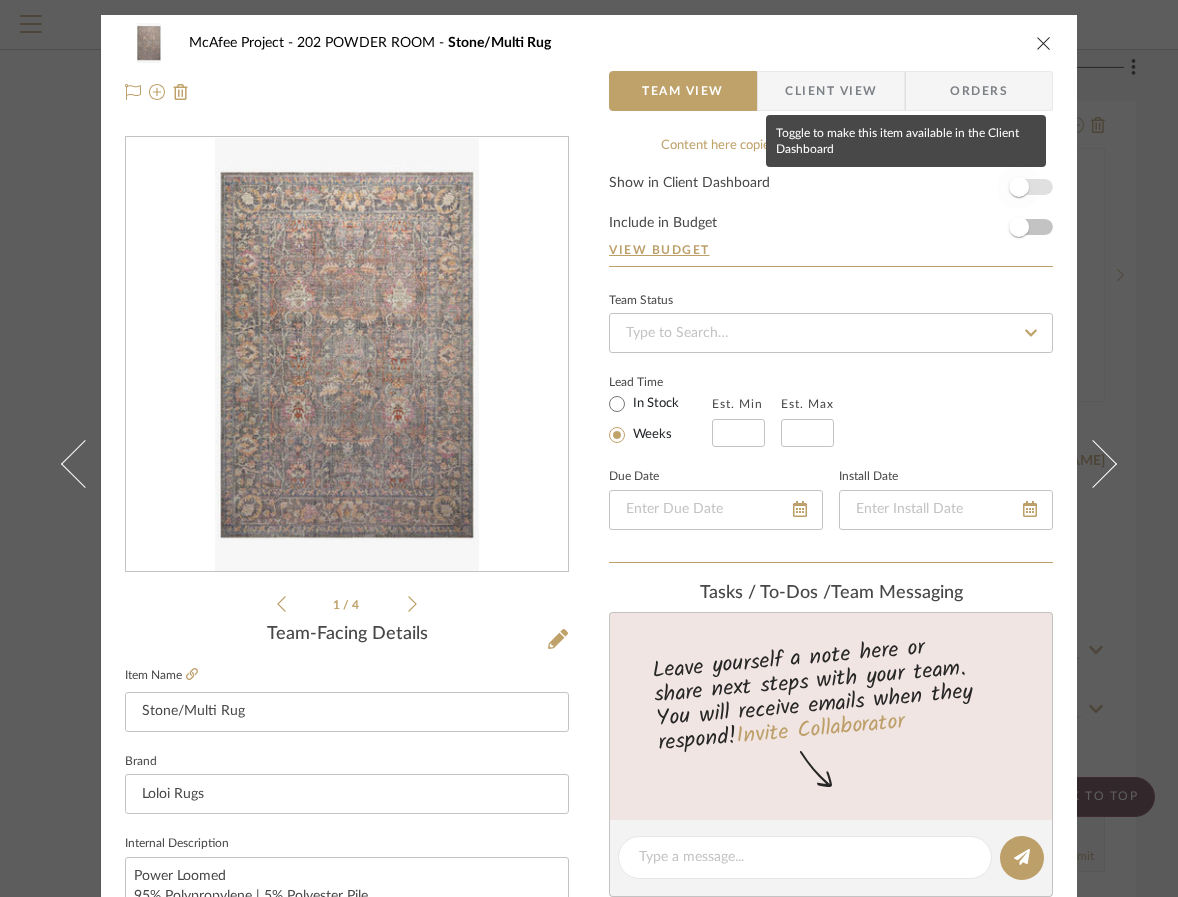 click at bounding box center [1019, 187] 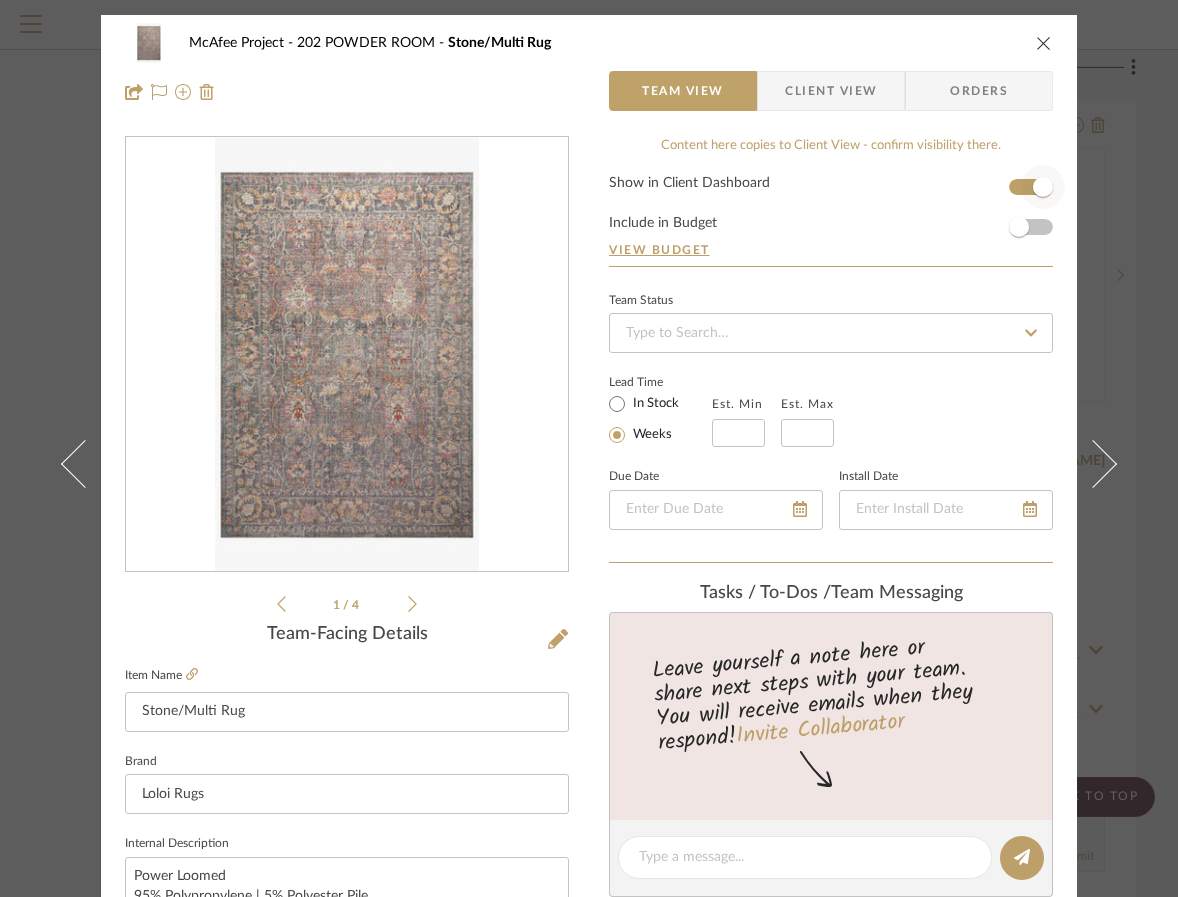 type 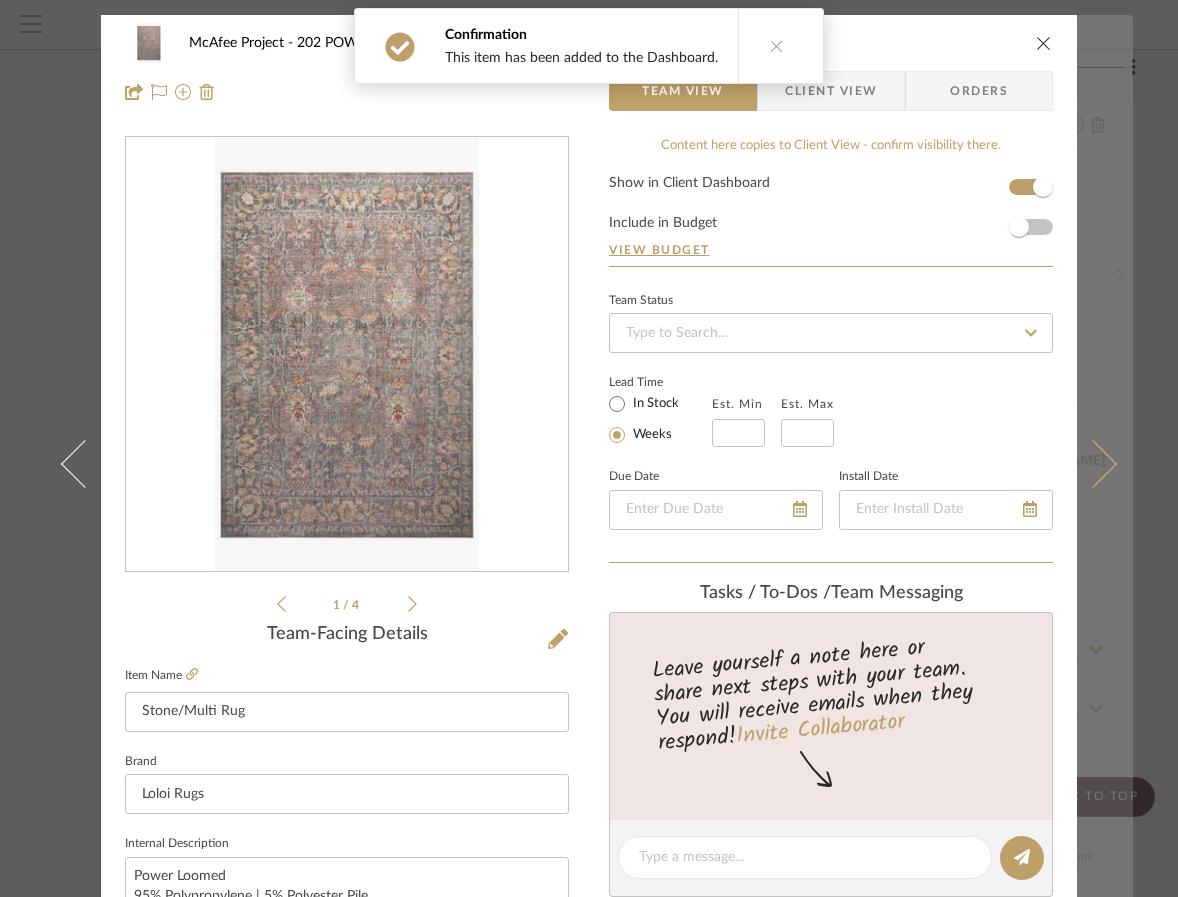click at bounding box center (1105, 463) 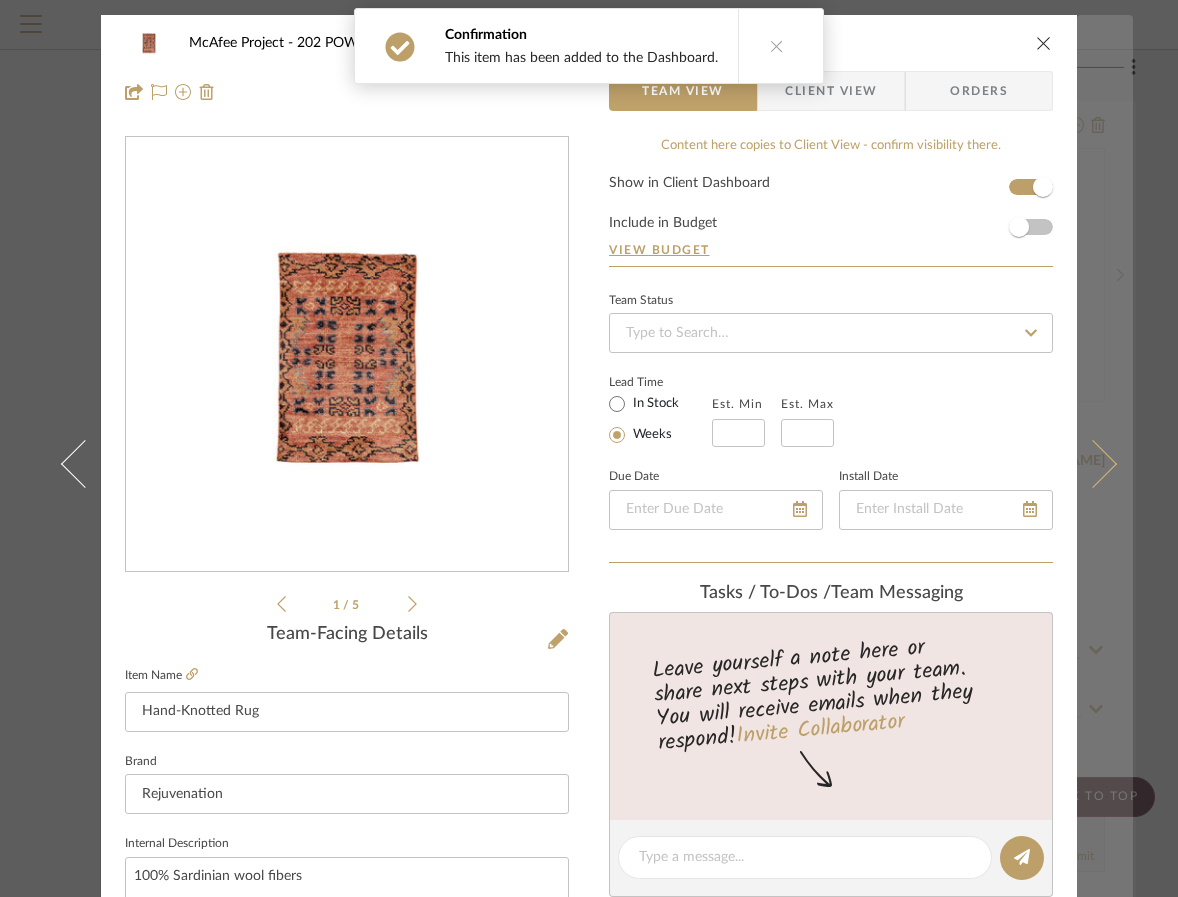 click at bounding box center (1105, 463) 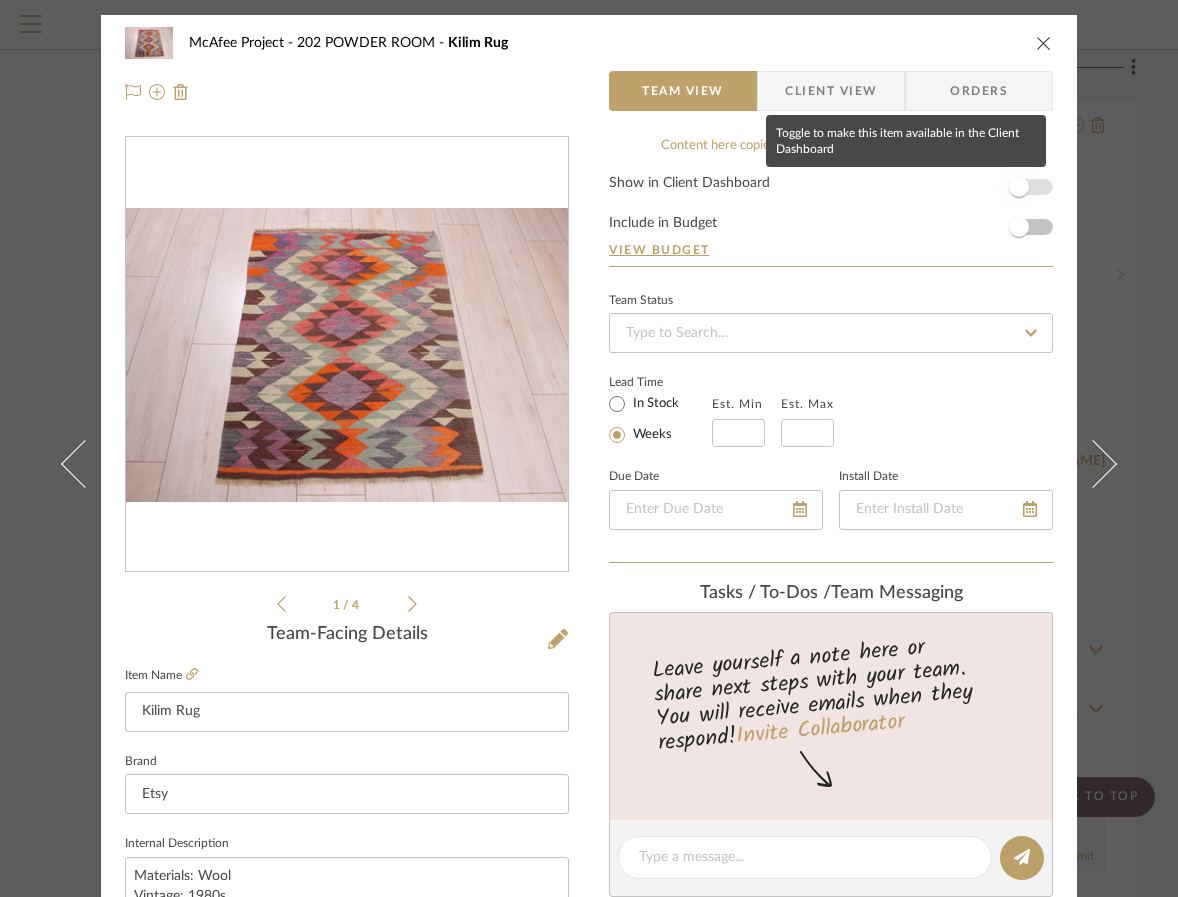 click at bounding box center (1019, 187) 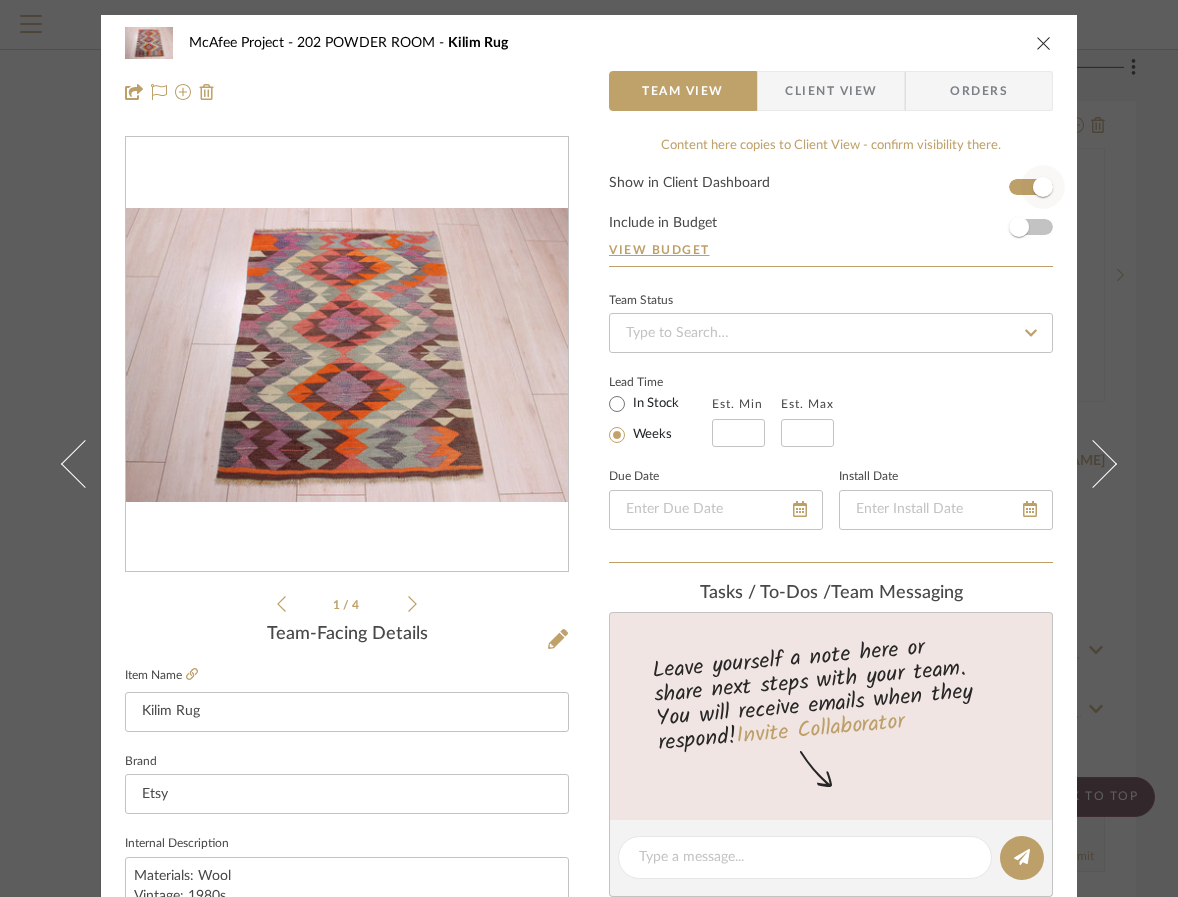 type 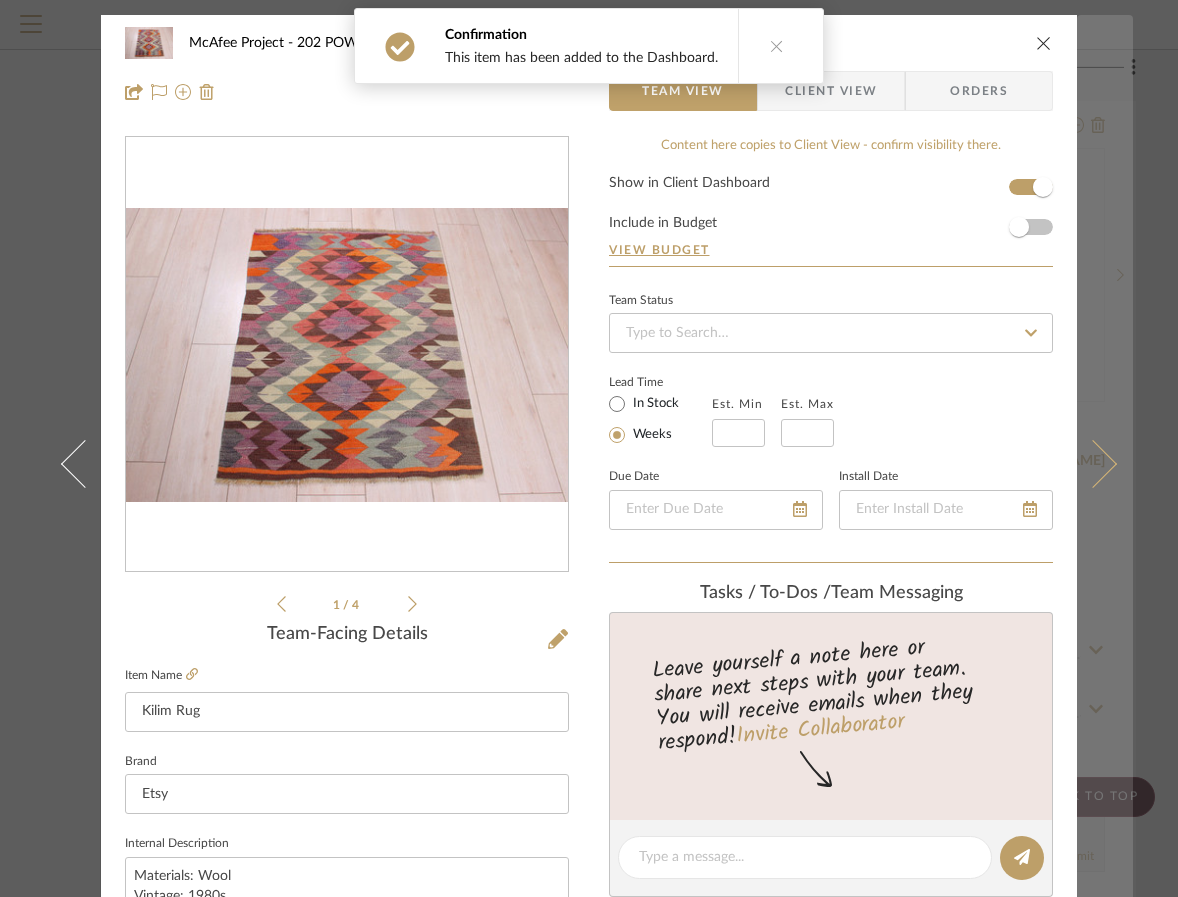 click at bounding box center [1105, 463] 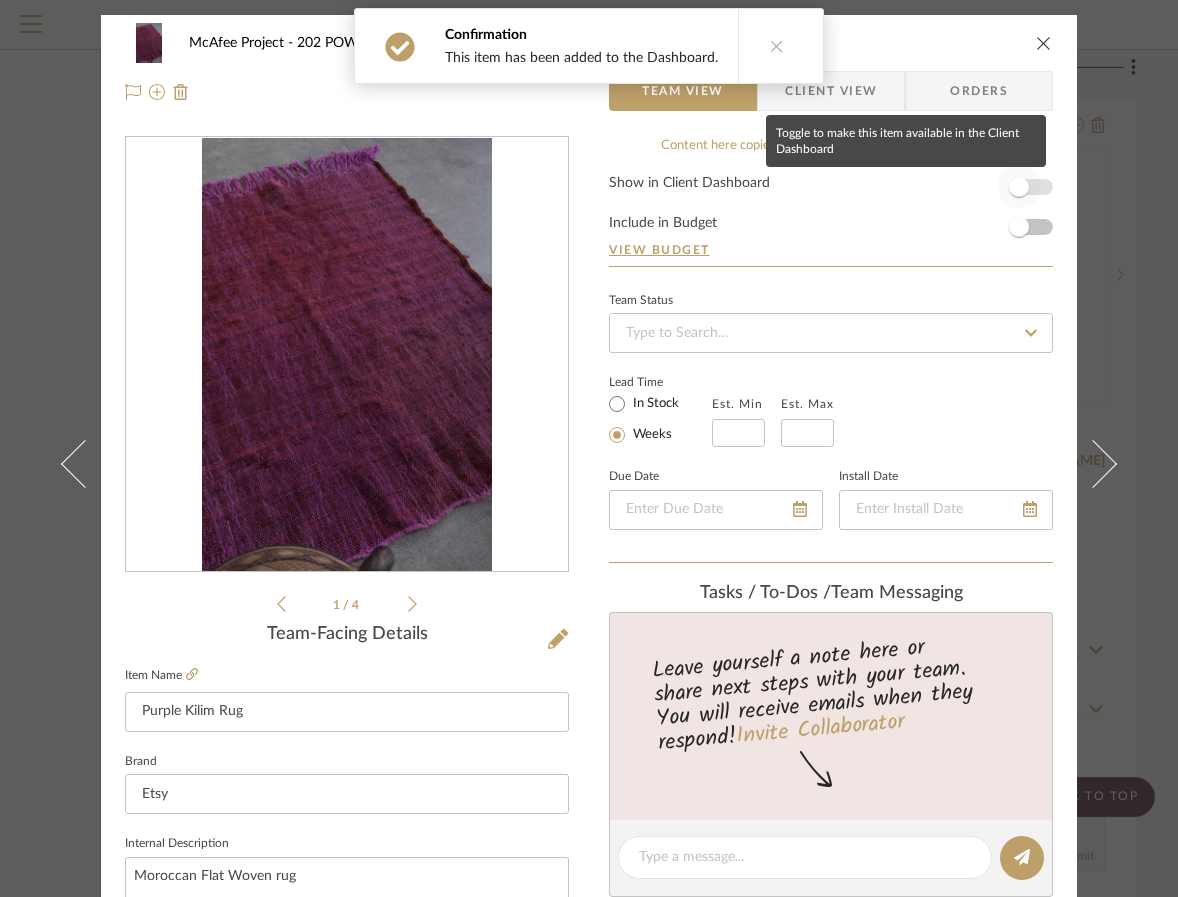 click at bounding box center (1019, 187) 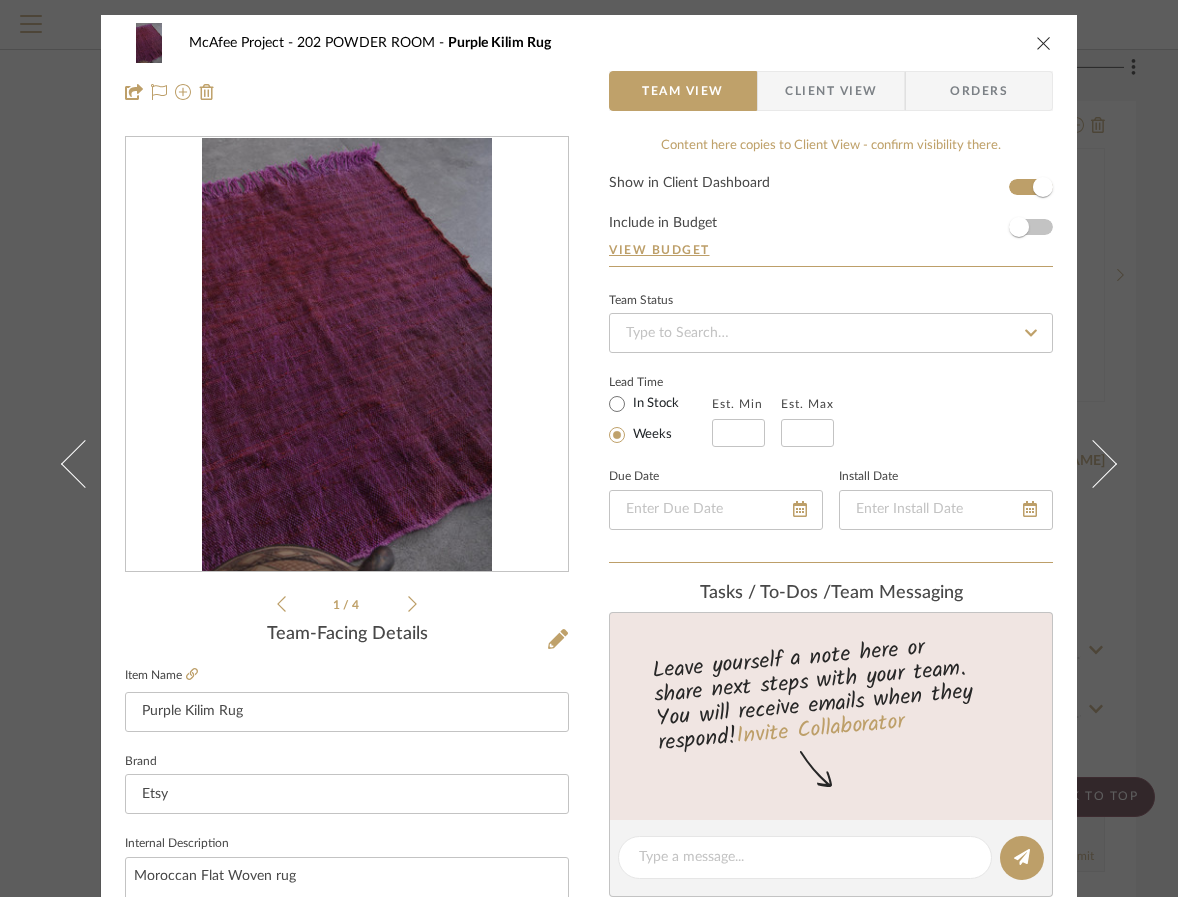 type 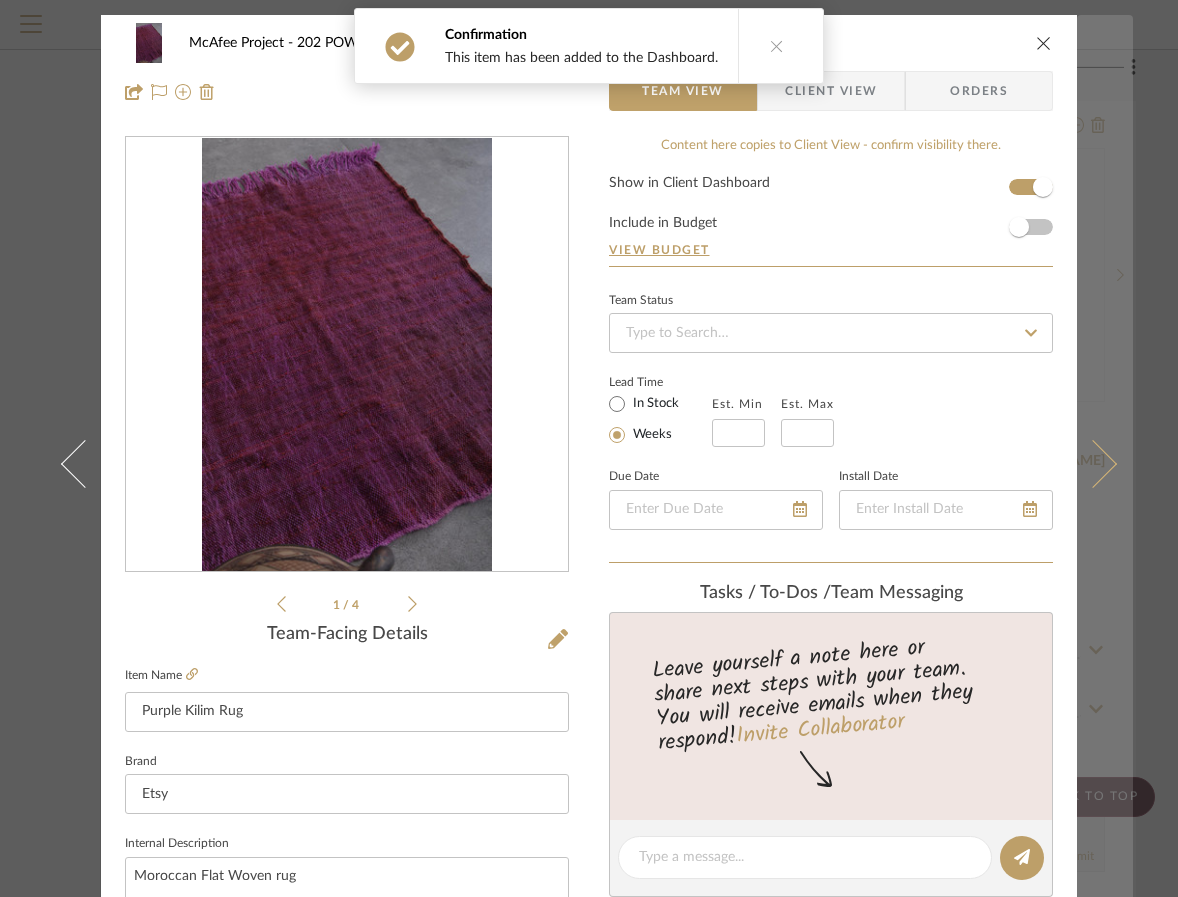 click at bounding box center (1093, 463) 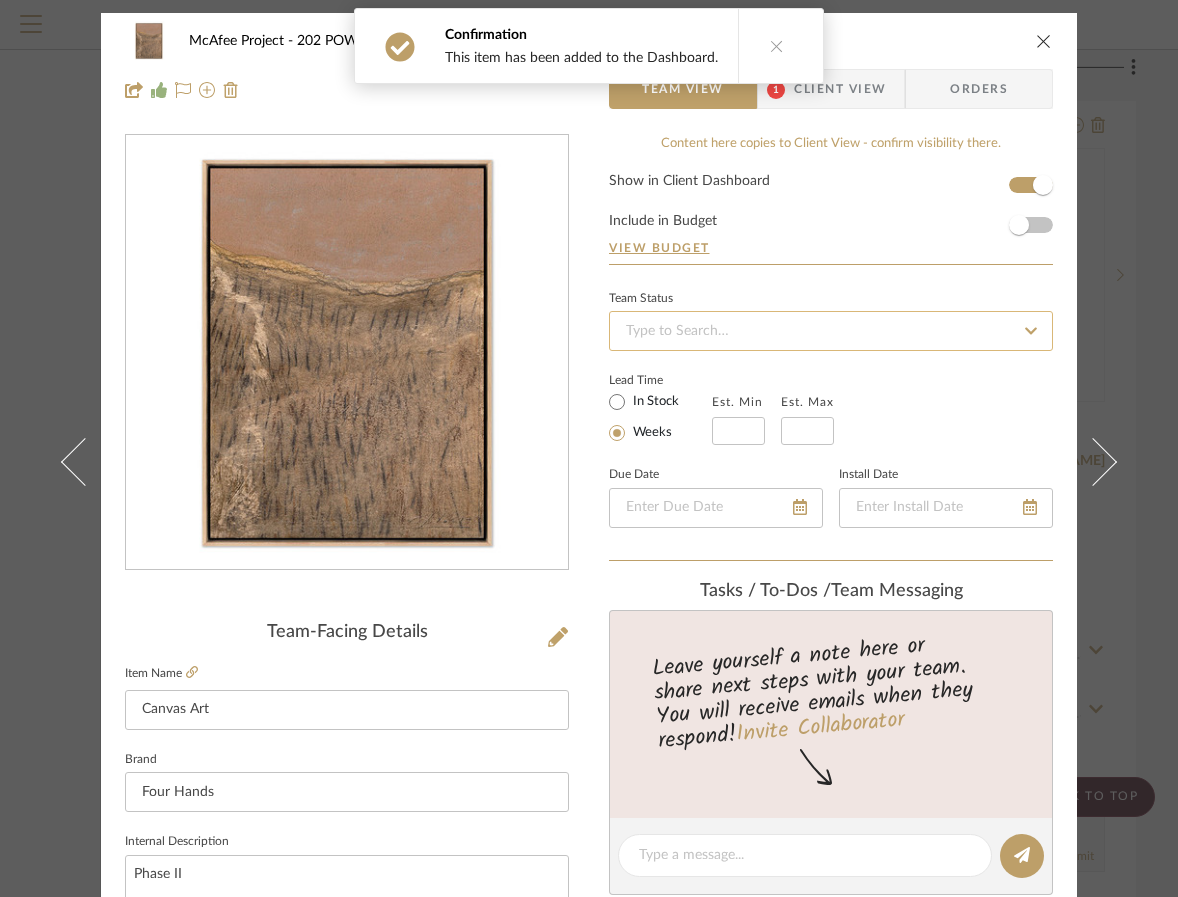 scroll, scrollTop: 0, scrollLeft: 0, axis: both 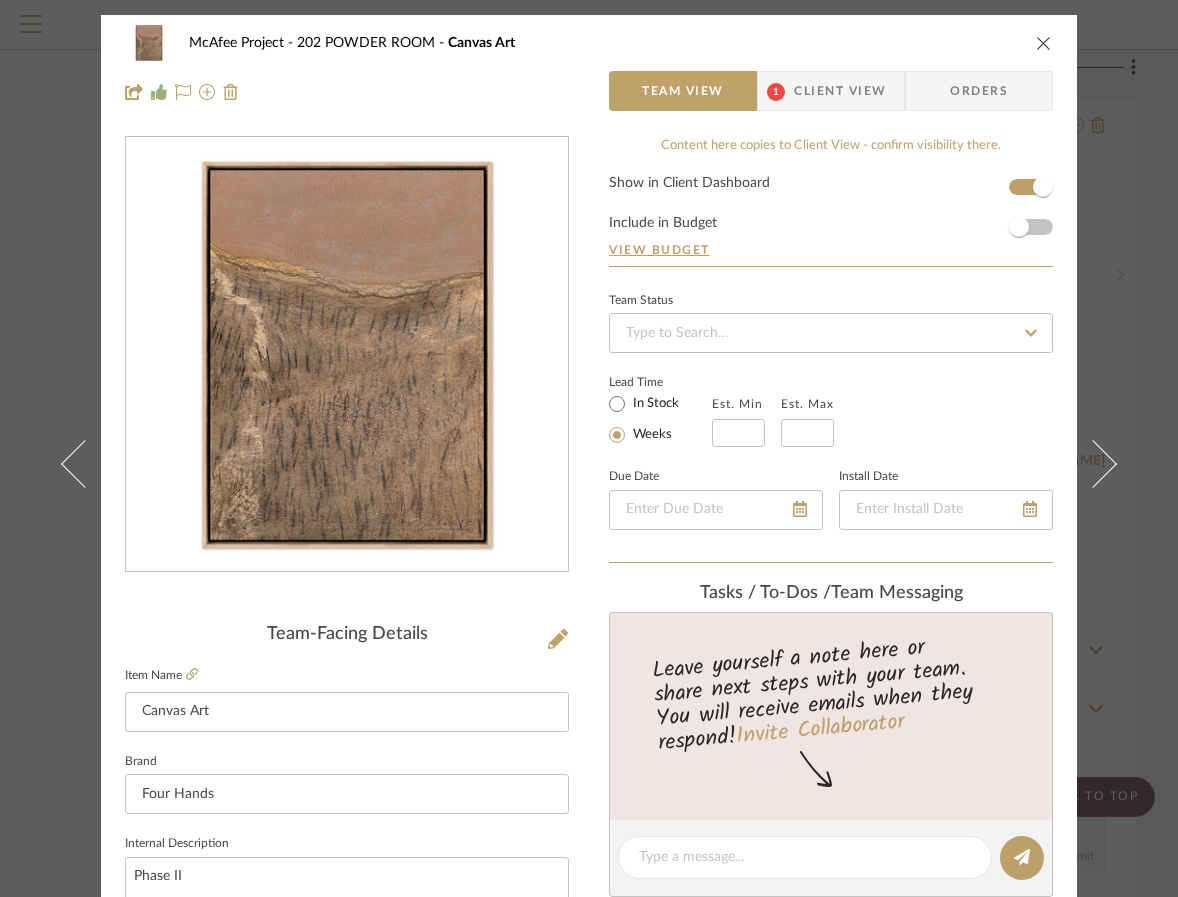 click on "Client View" at bounding box center (840, 91) 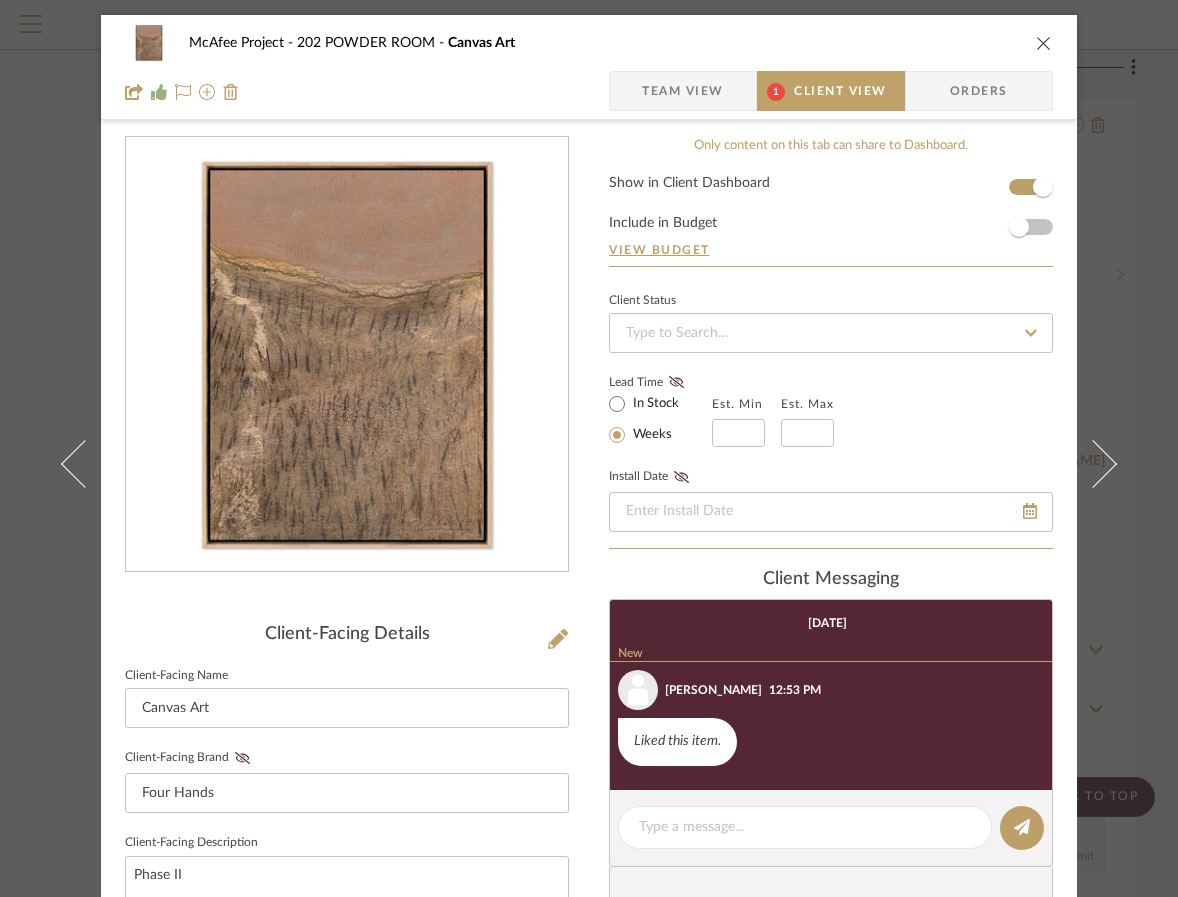scroll, scrollTop: 300, scrollLeft: 0, axis: vertical 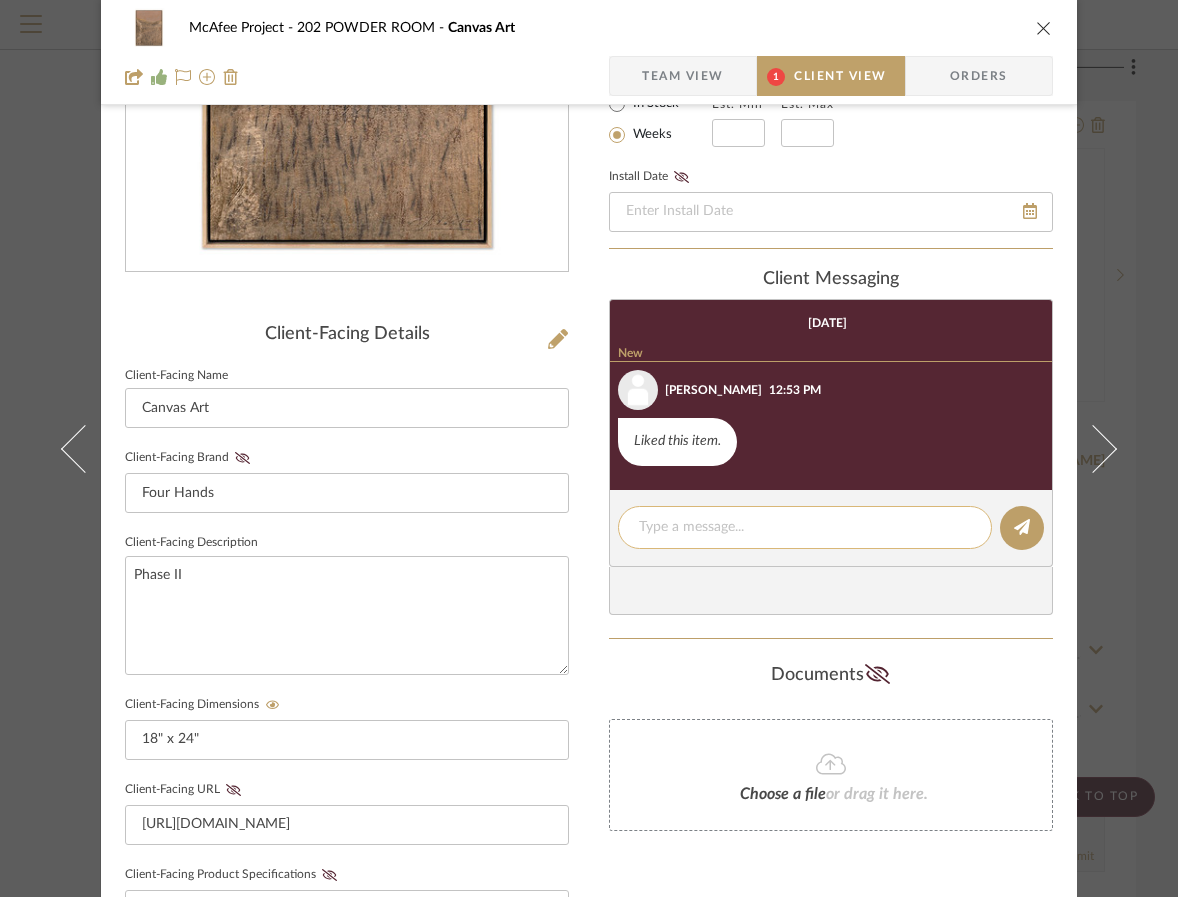 click 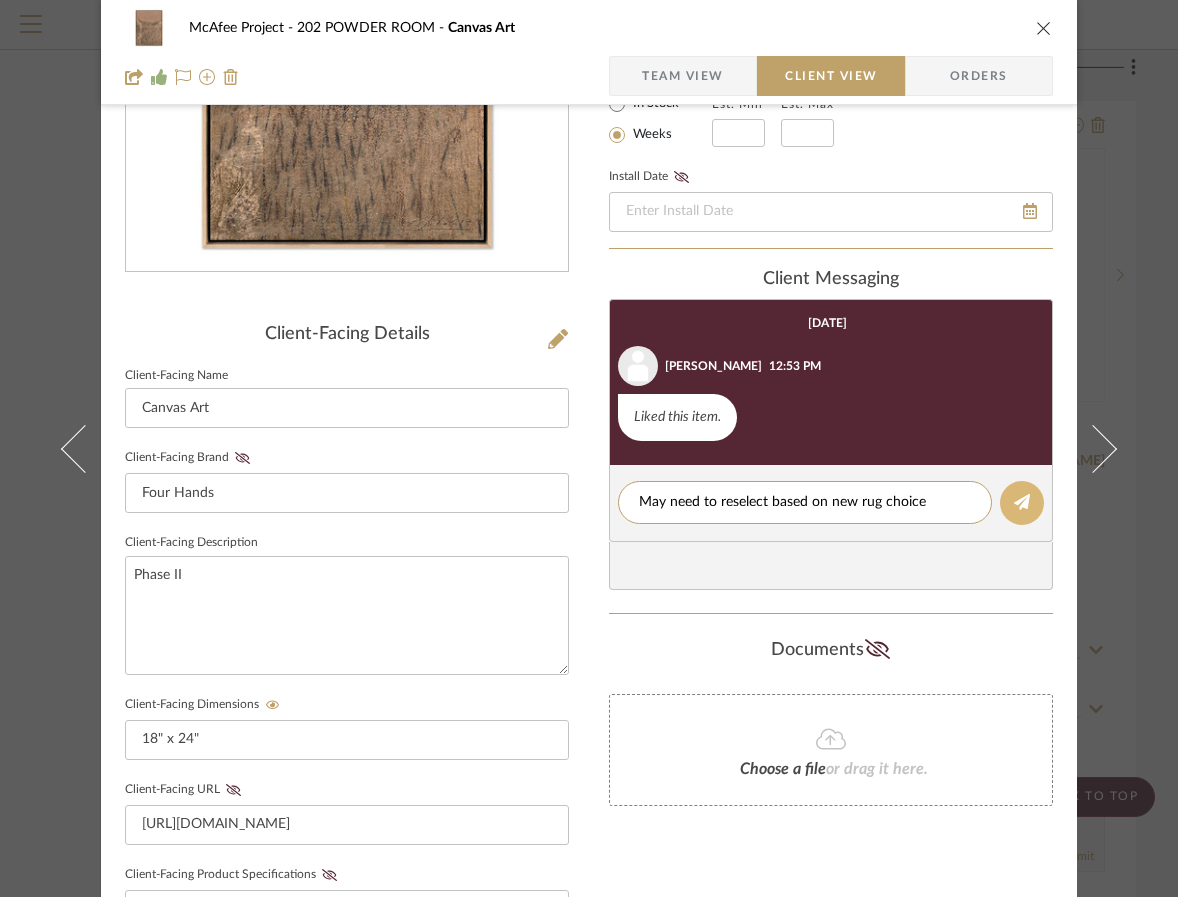 type on "May need to reselect based on new rug choice" 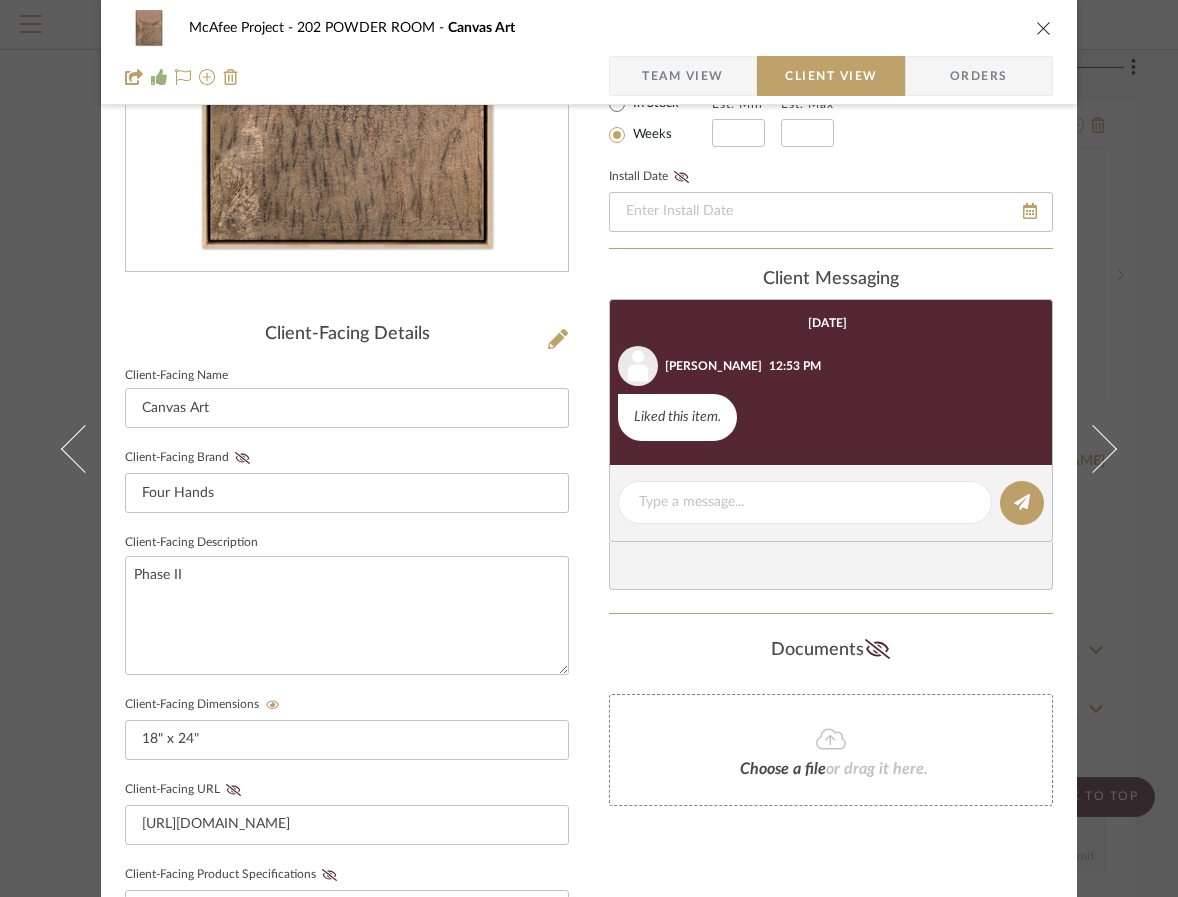 type 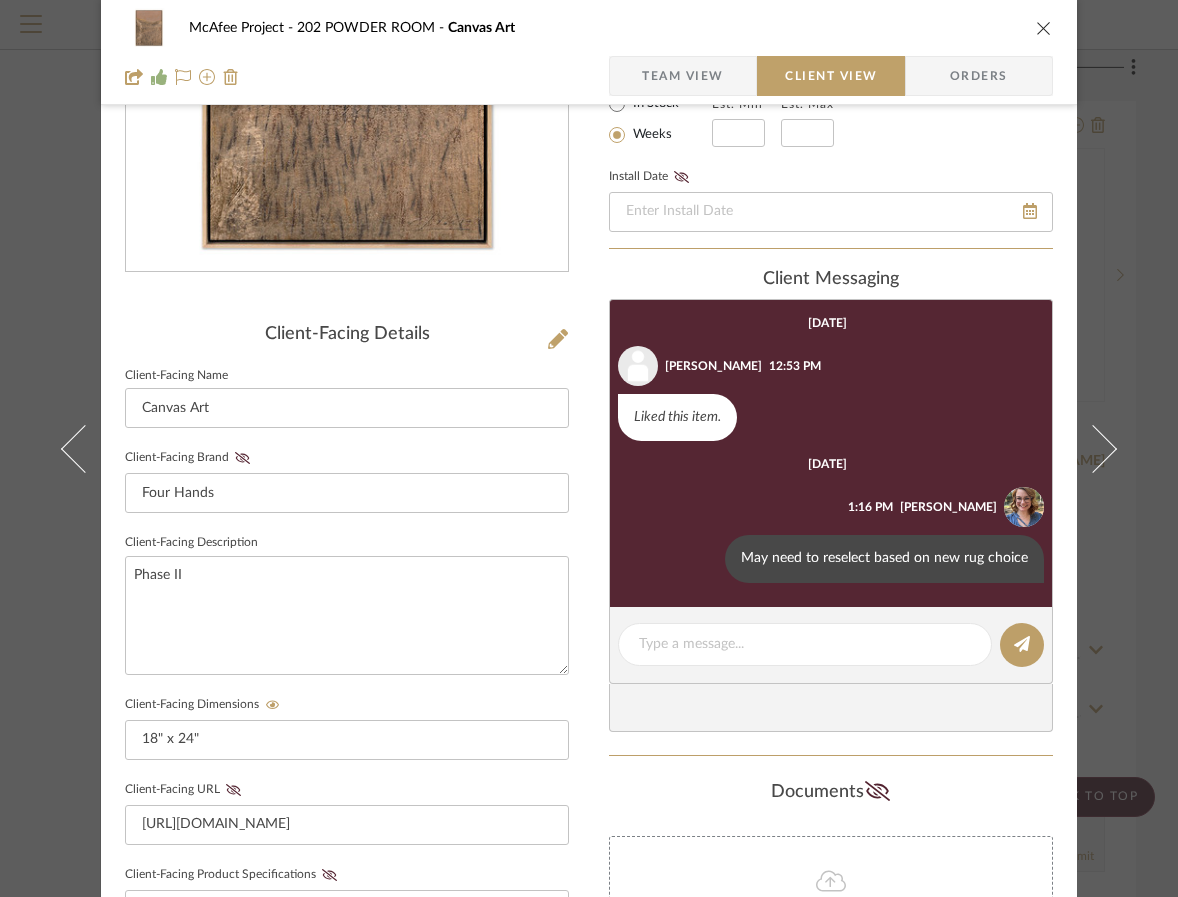 scroll, scrollTop: 0, scrollLeft: 0, axis: both 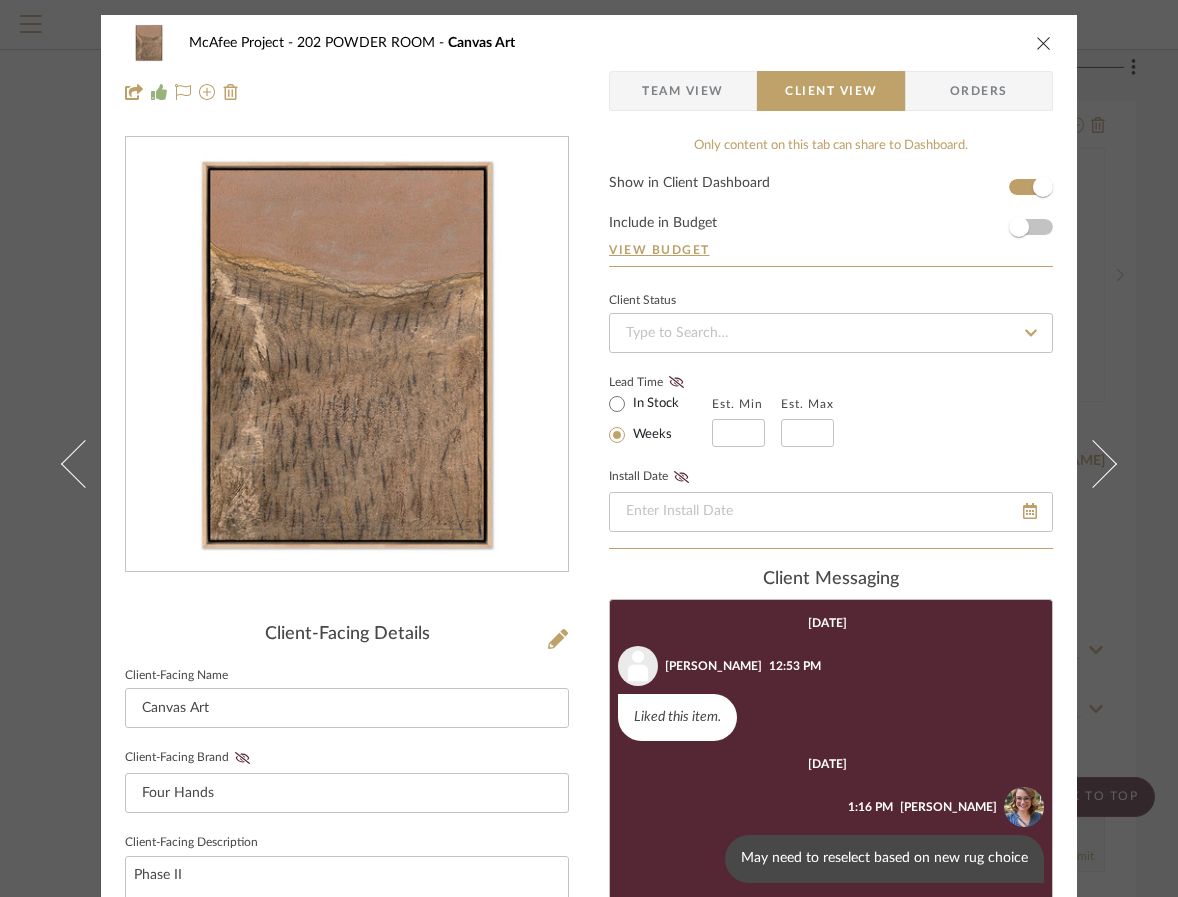 click on "McAfee Project 202 POWDER ROOM Canvas Art Team View Client View Orders" at bounding box center [589, 67] 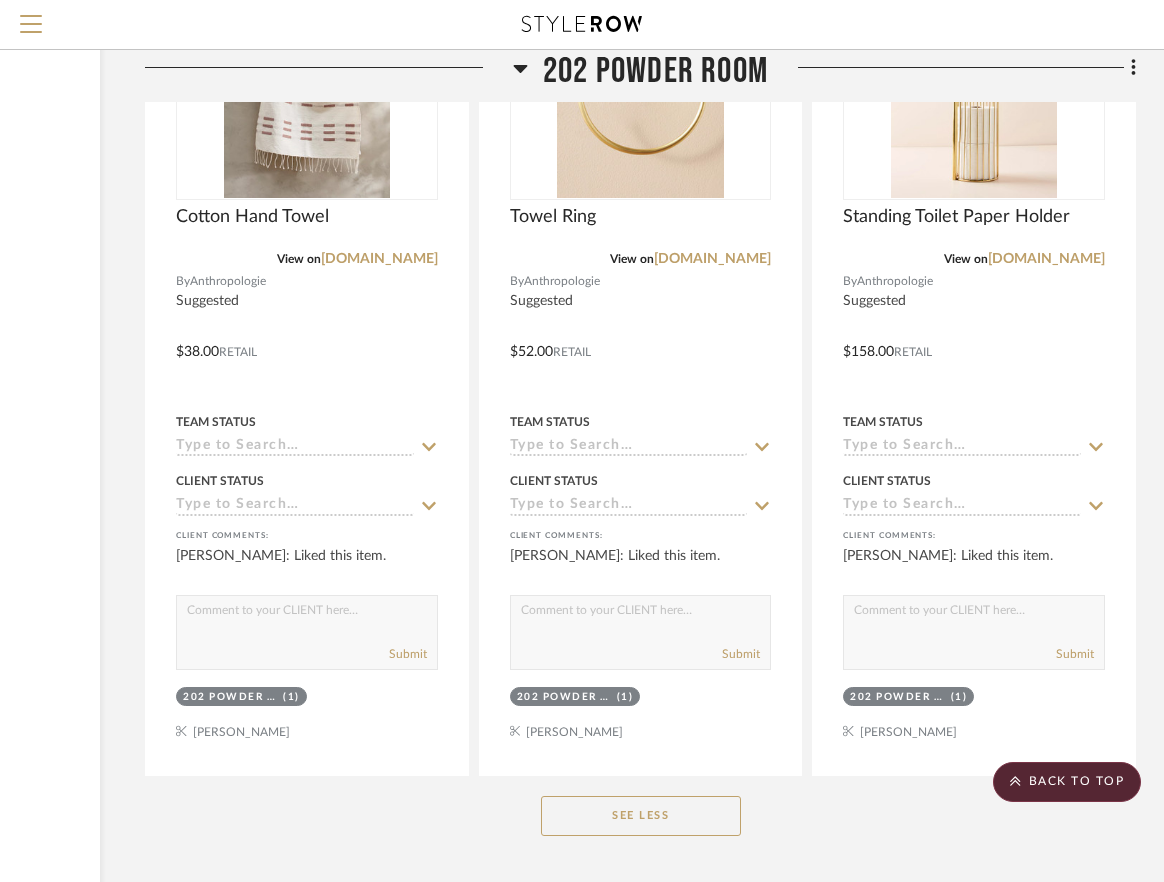 scroll, scrollTop: 10825, scrollLeft: 276, axis: both 